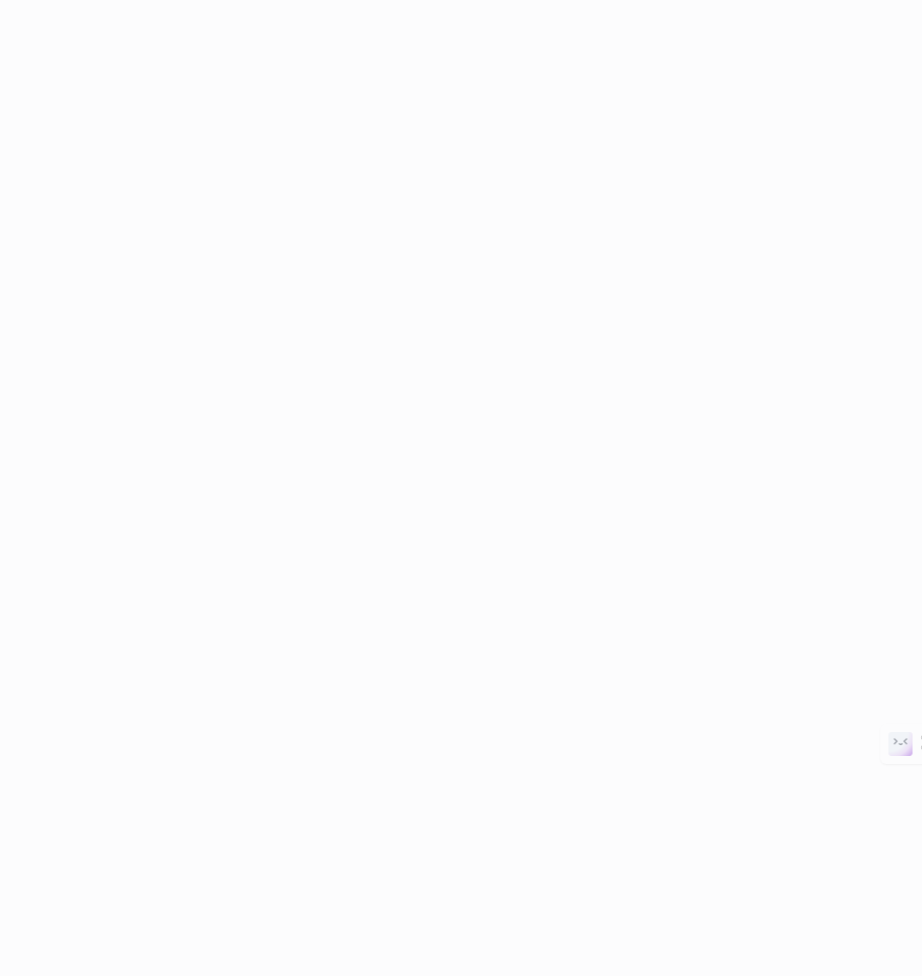 scroll, scrollTop: 0, scrollLeft: 0, axis: both 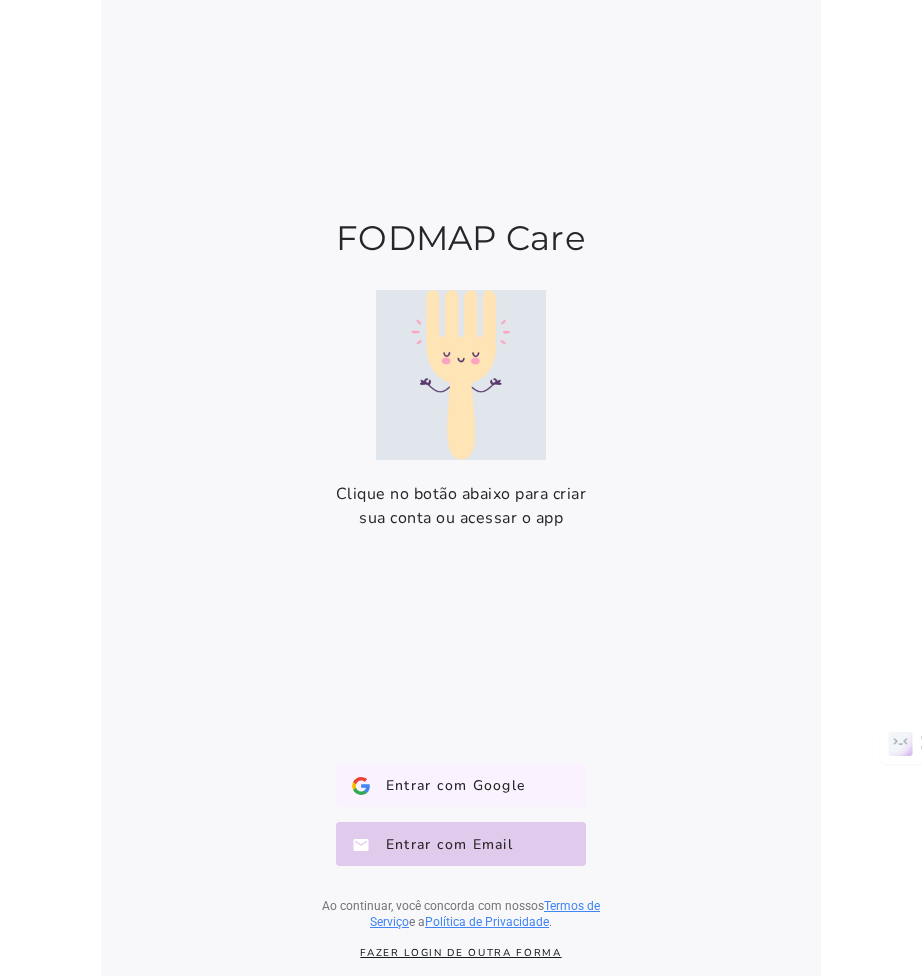 click on "Entrar com Google" at bounding box center (447, 786) 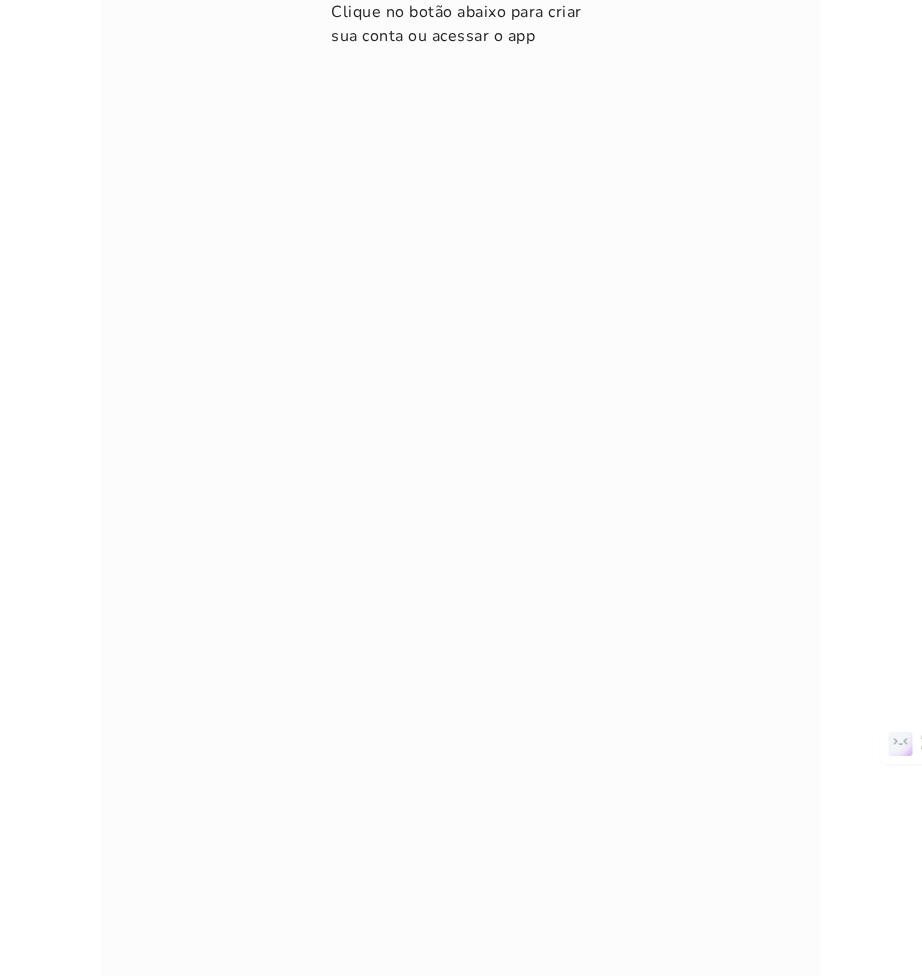 scroll, scrollTop: 0, scrollLeft: 0, axis: both 